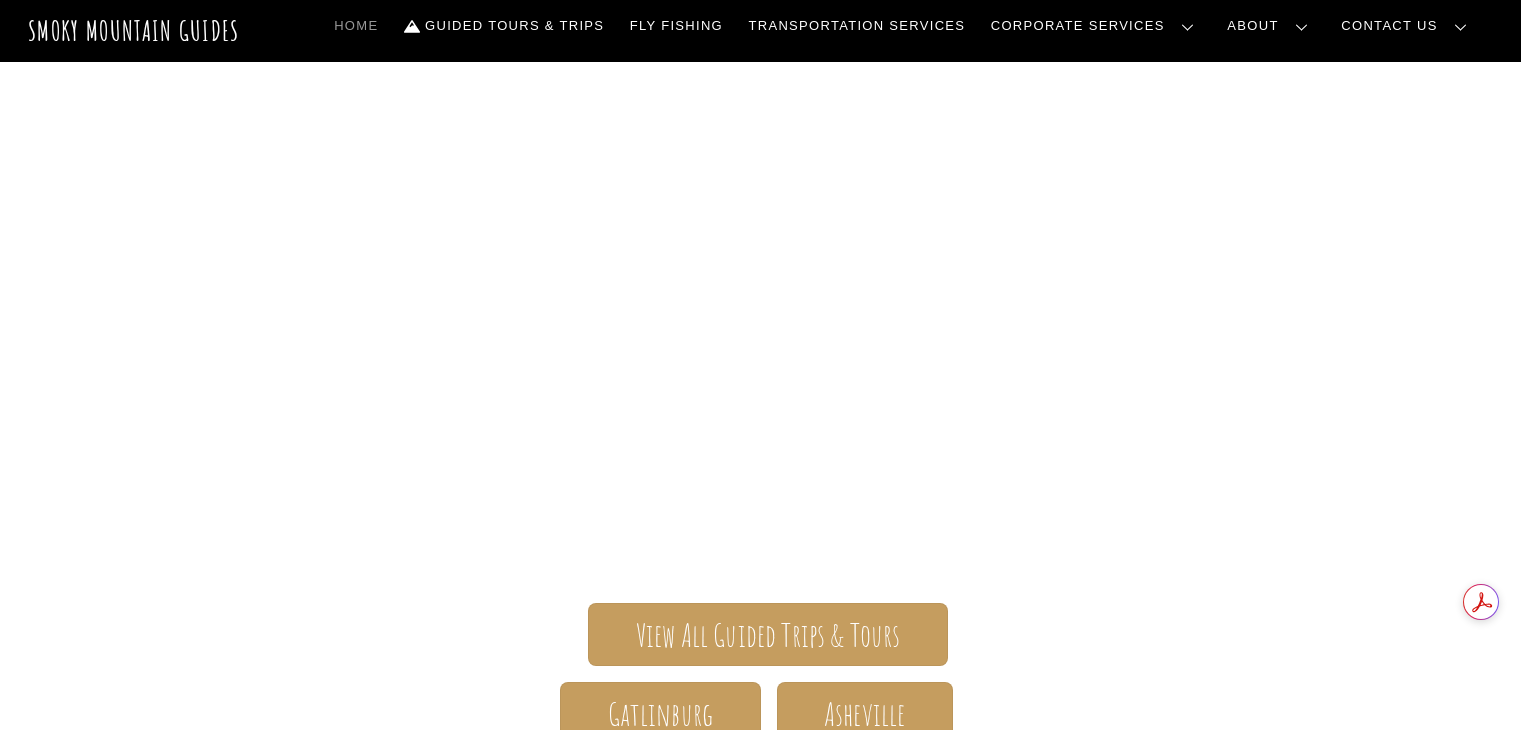 scroll, scrollTop: 0, scrollLeft: 0, axis: both 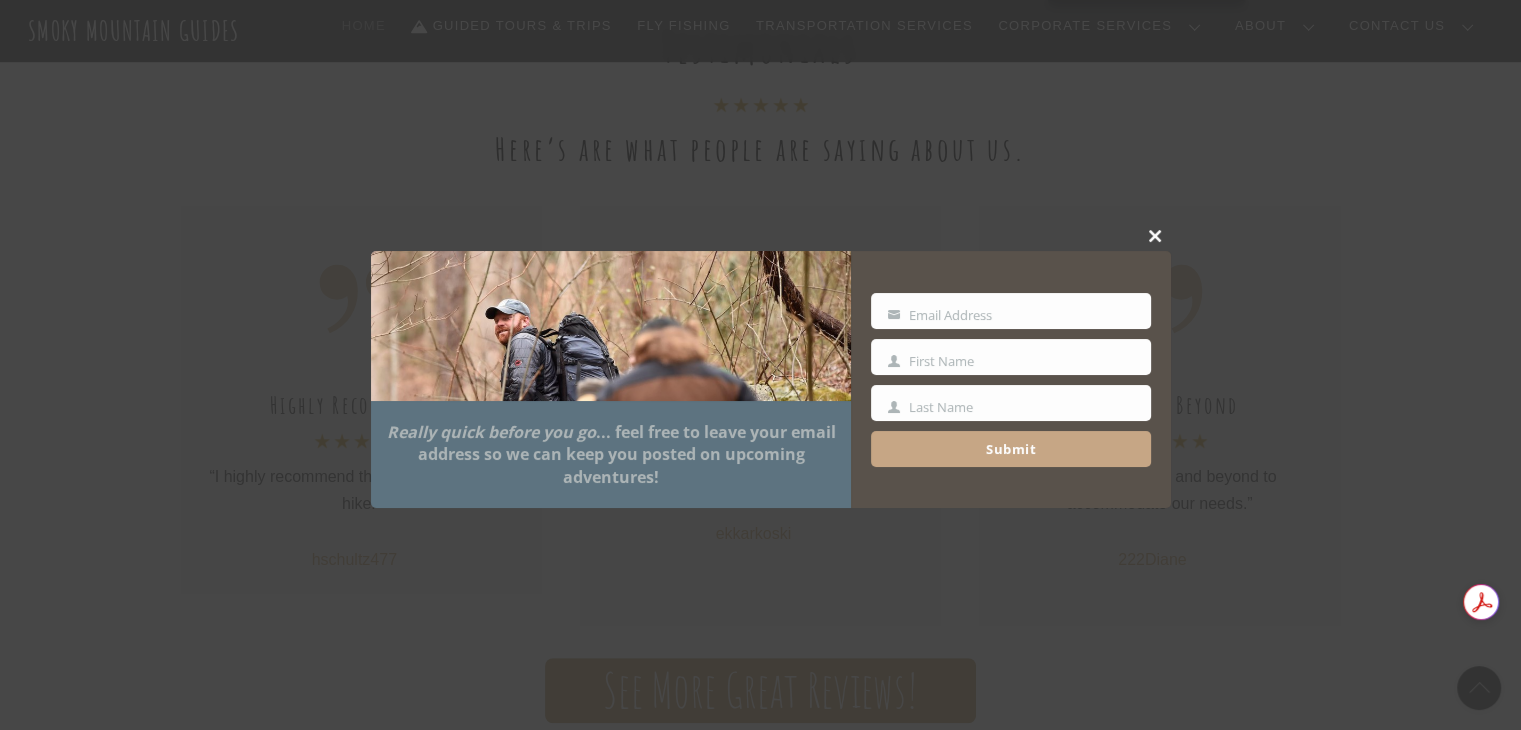 click at bounding box center (760, 365) 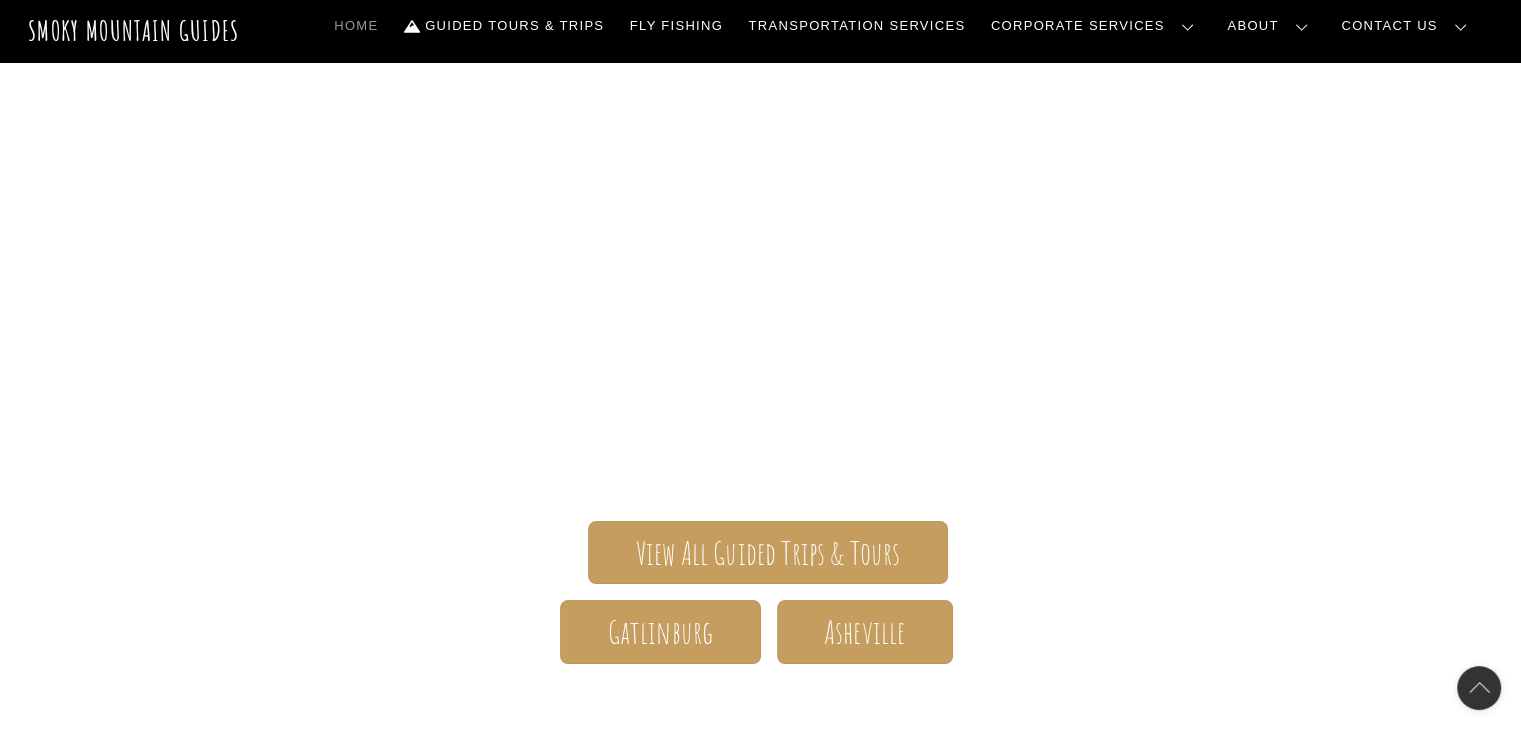 scroll, scrollTop: 0, scrollLeft: 0, axis: both 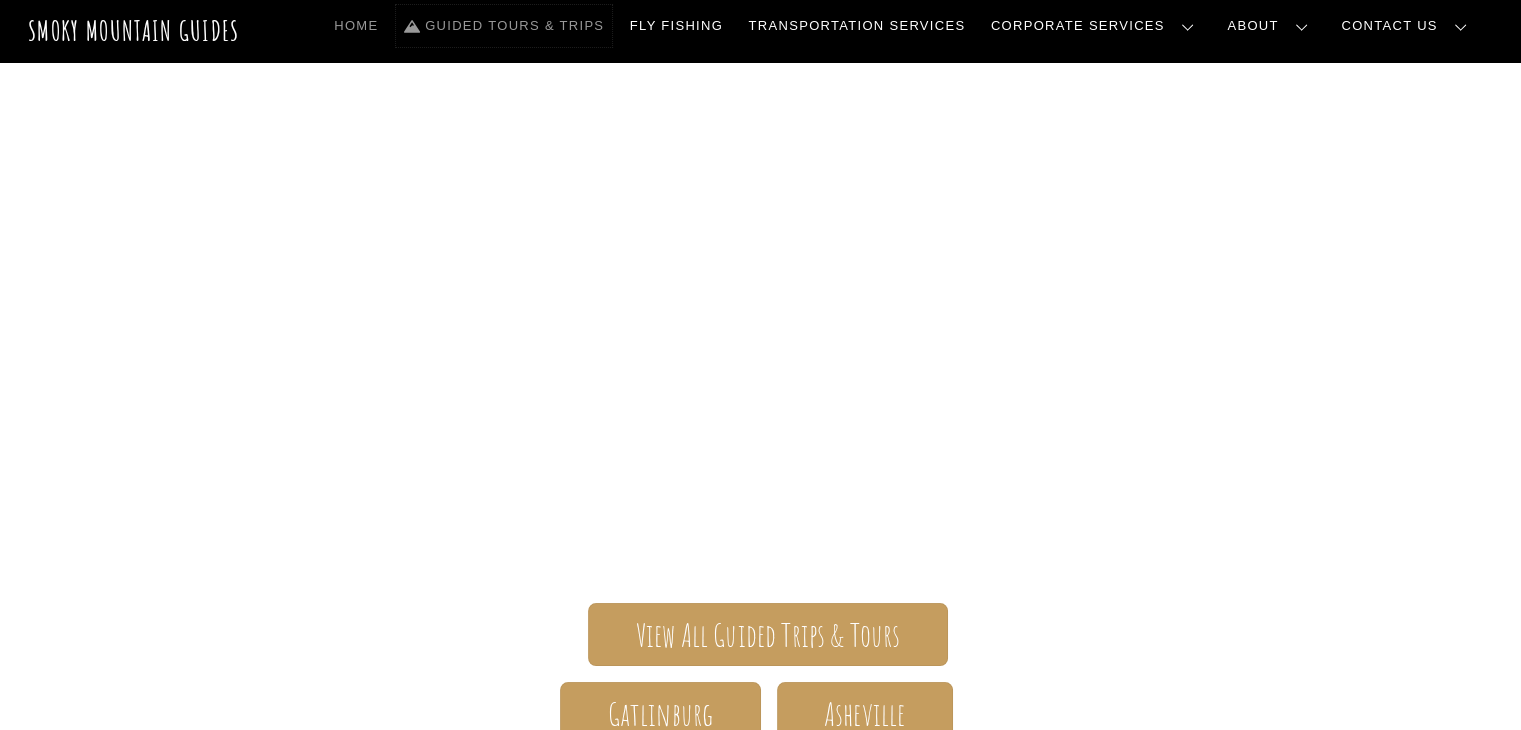 click on "Guided Tours & Trips" at bounding box center (504, 26) 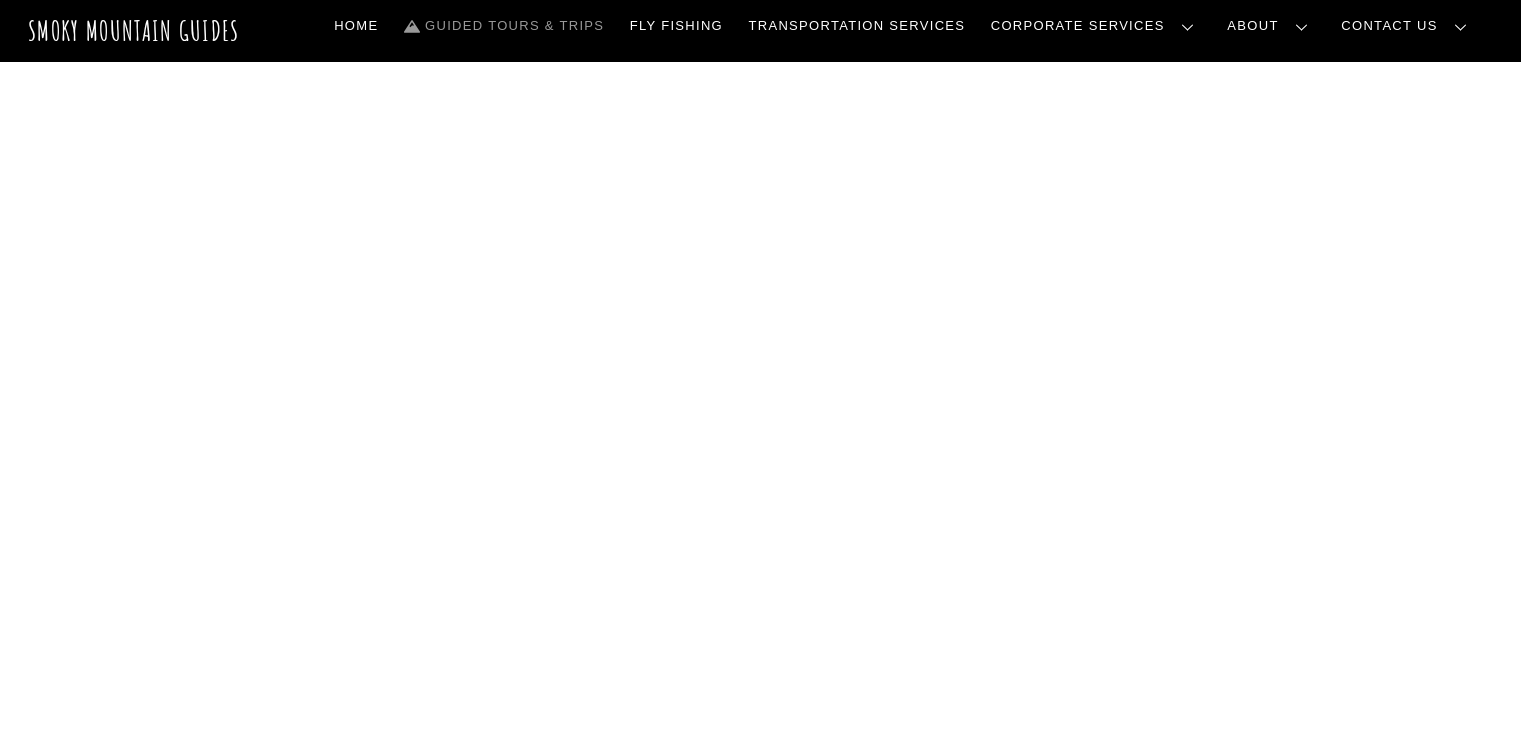 scroll, scrollTop: 0, scrollLeft: 0, axis: both 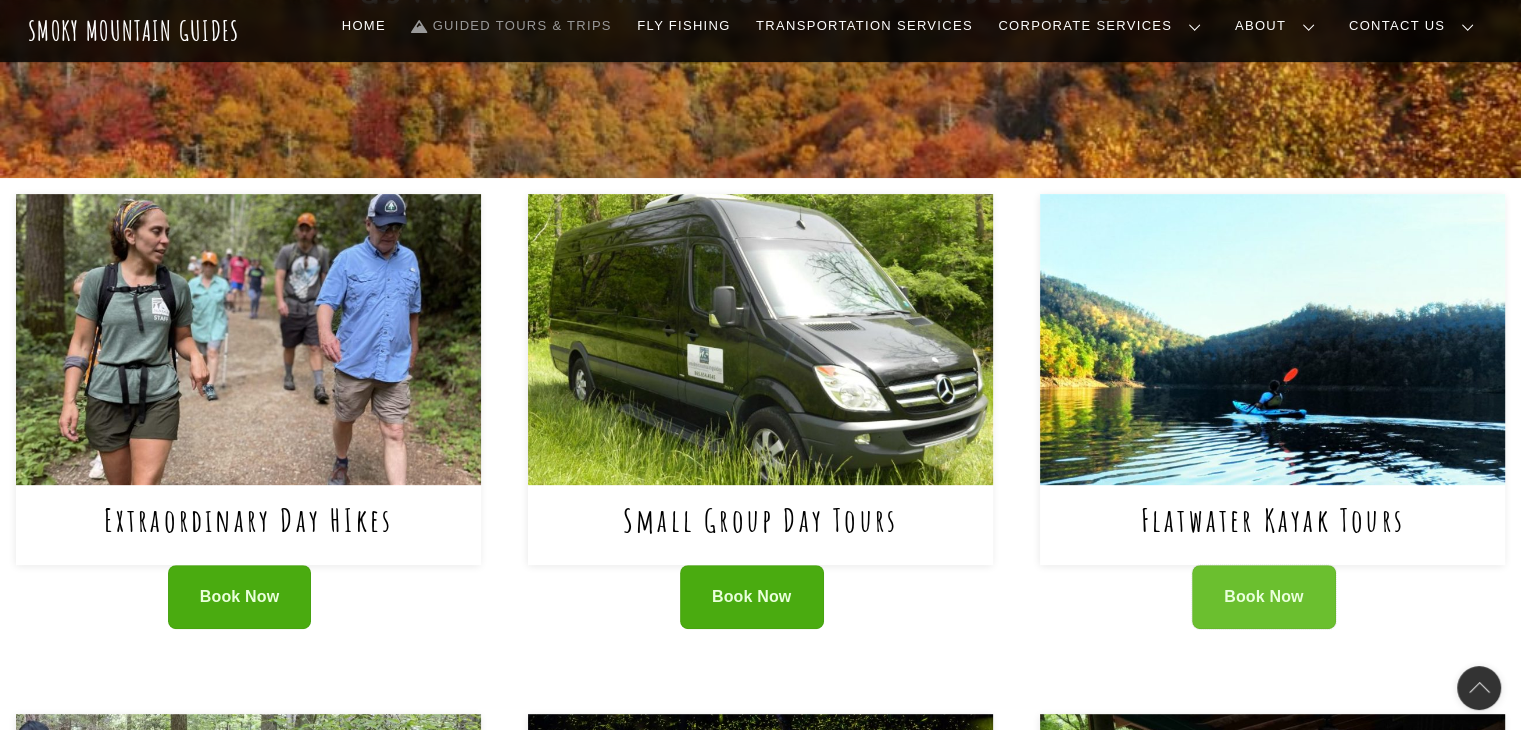 click on "Book Now" at bounding box center [1264, 597] 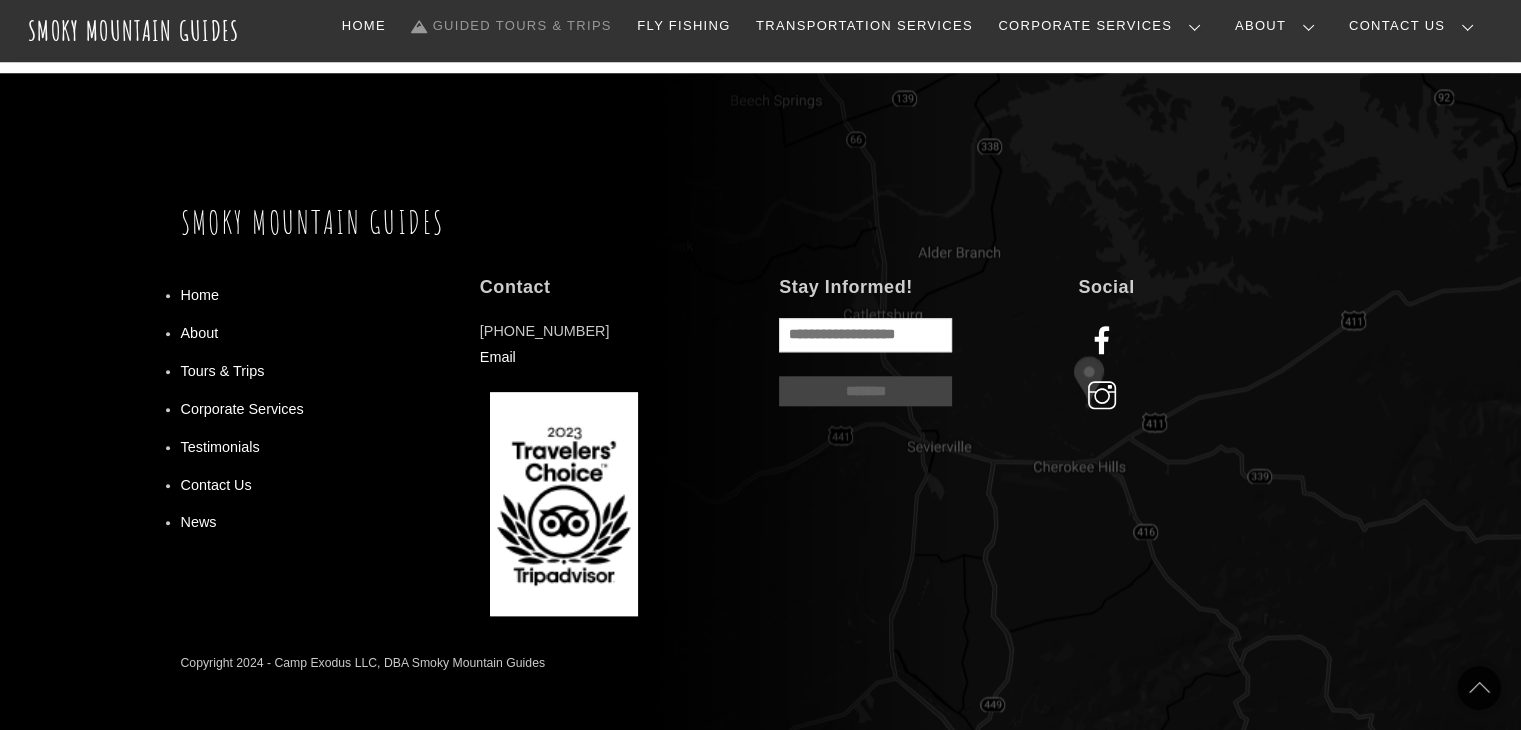 scroll, scrollTop: 1920, scrollLeft: 0, axis: vertical 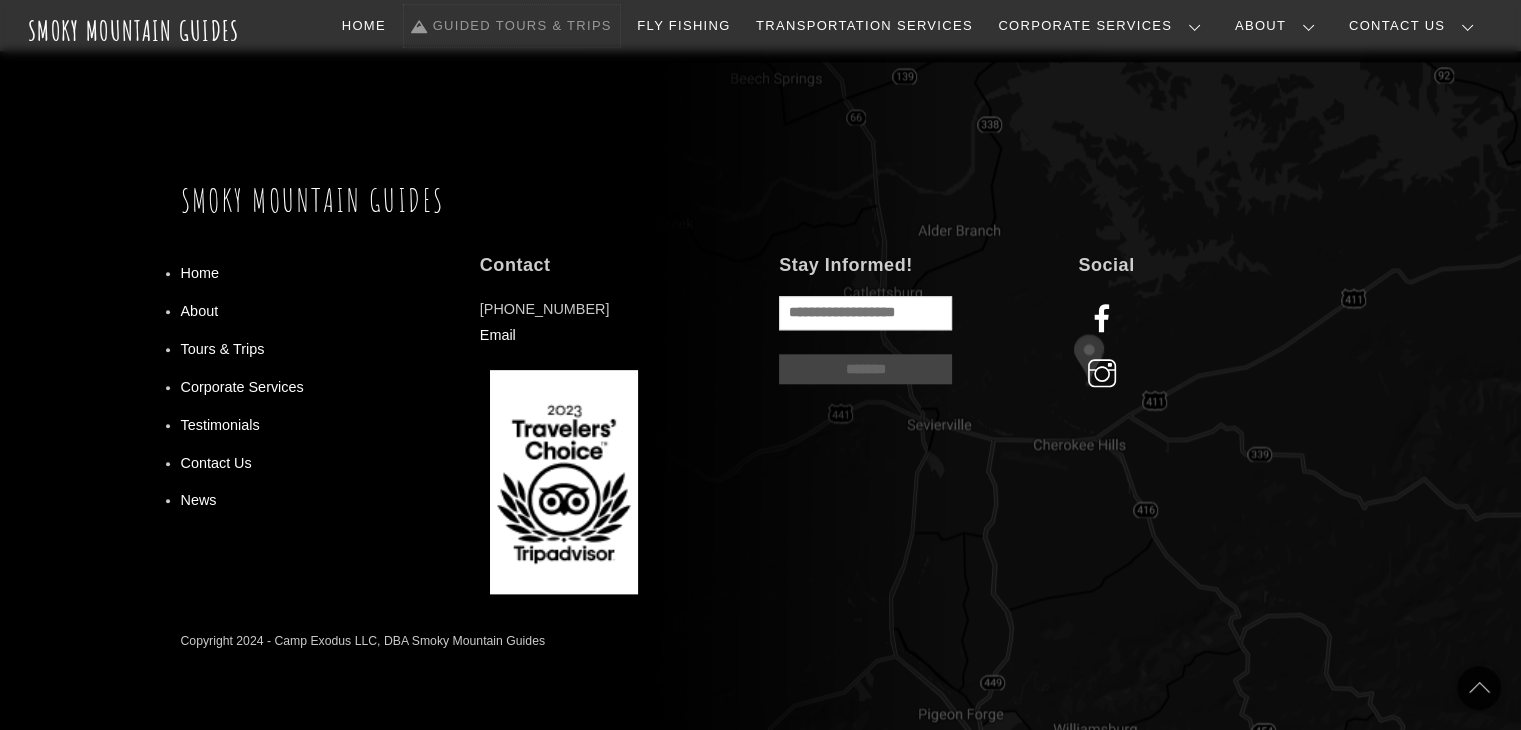 drag, startPoint x: 657, startPoint y: 13, endPoint x: 627, endPoint y: 21, distance: 31.04835 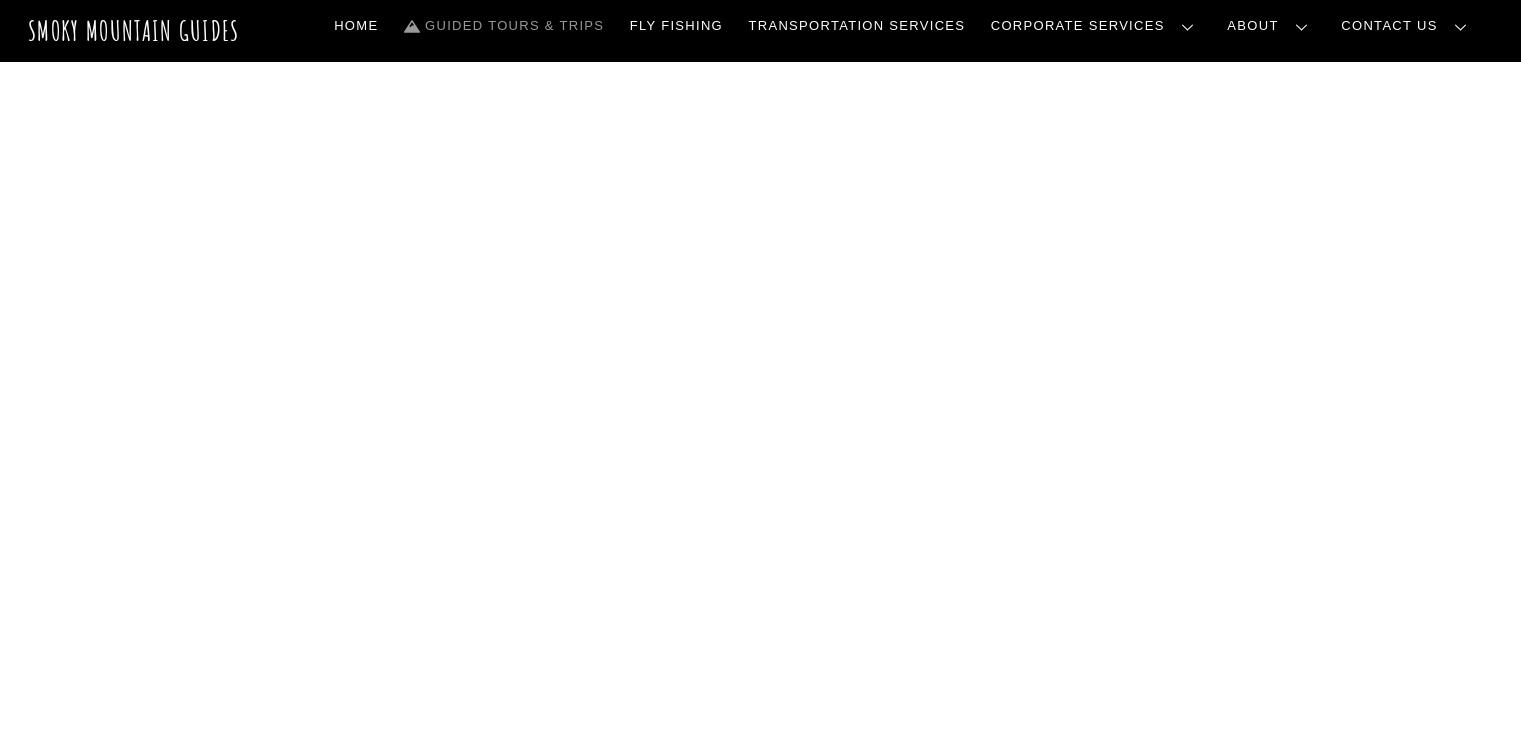 click on "Fly Fishing" at bounding box center [676, 26] 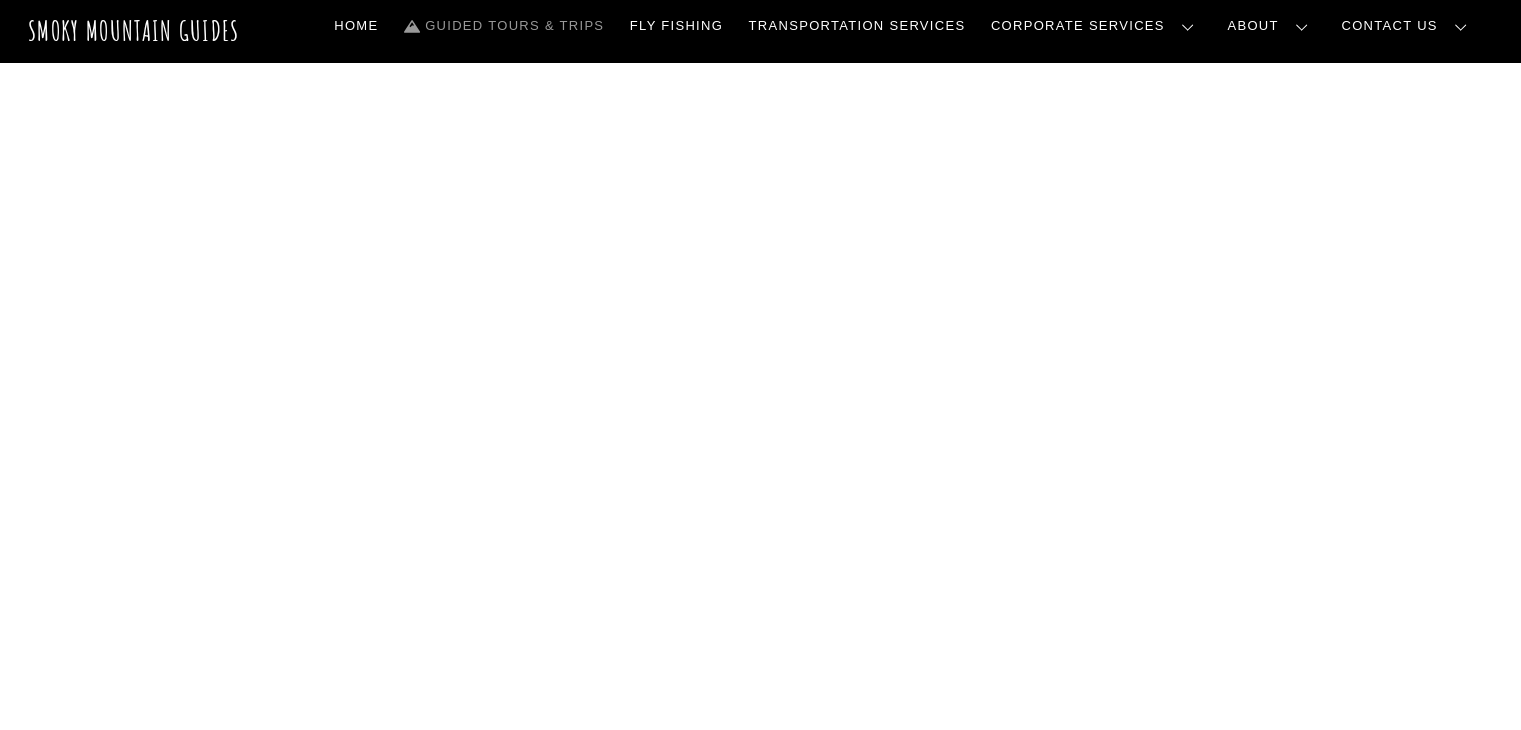 scroll, scrollTop: 0, scrollLeft: 0, axis: both 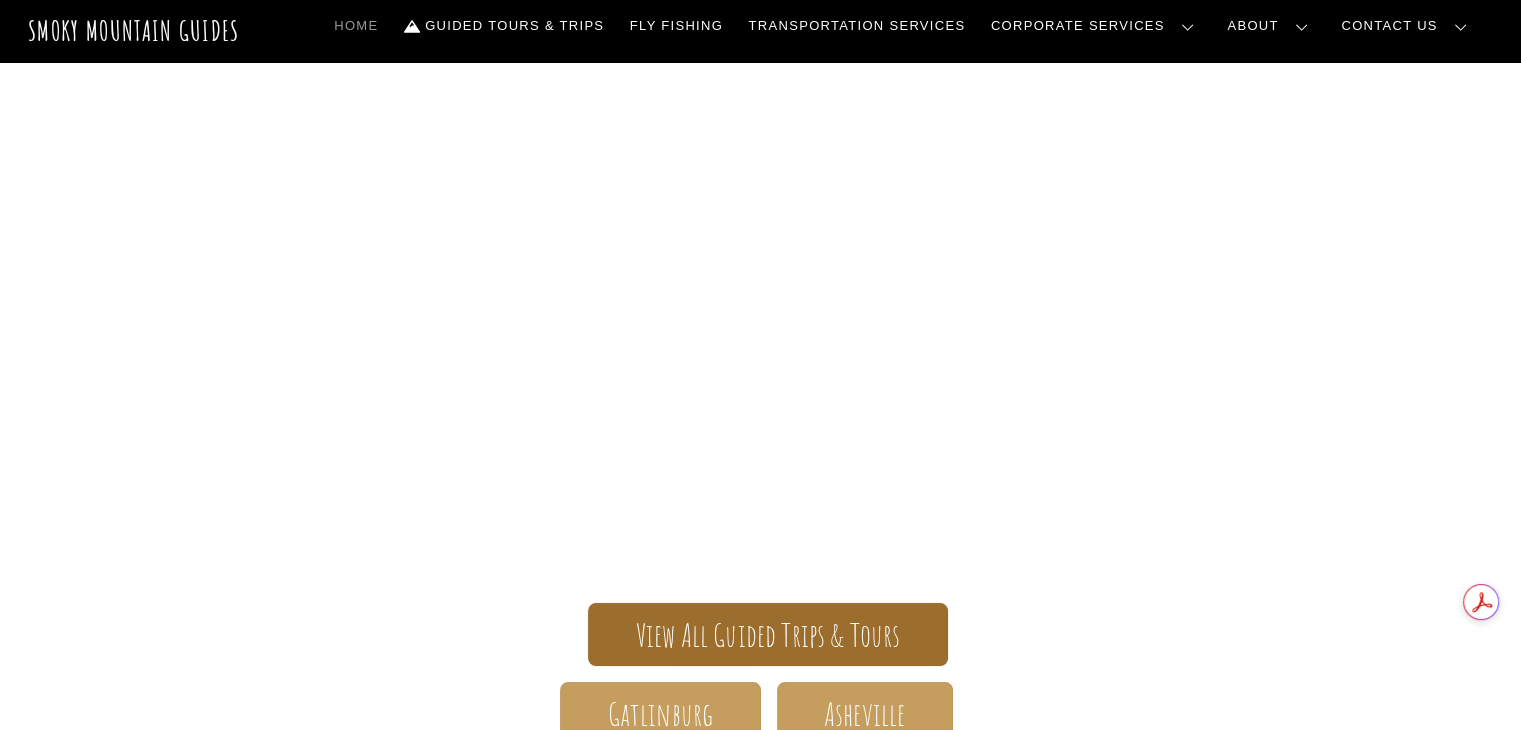 click on "View All Guided Trips & Tours" at bounding box center (768, 635) 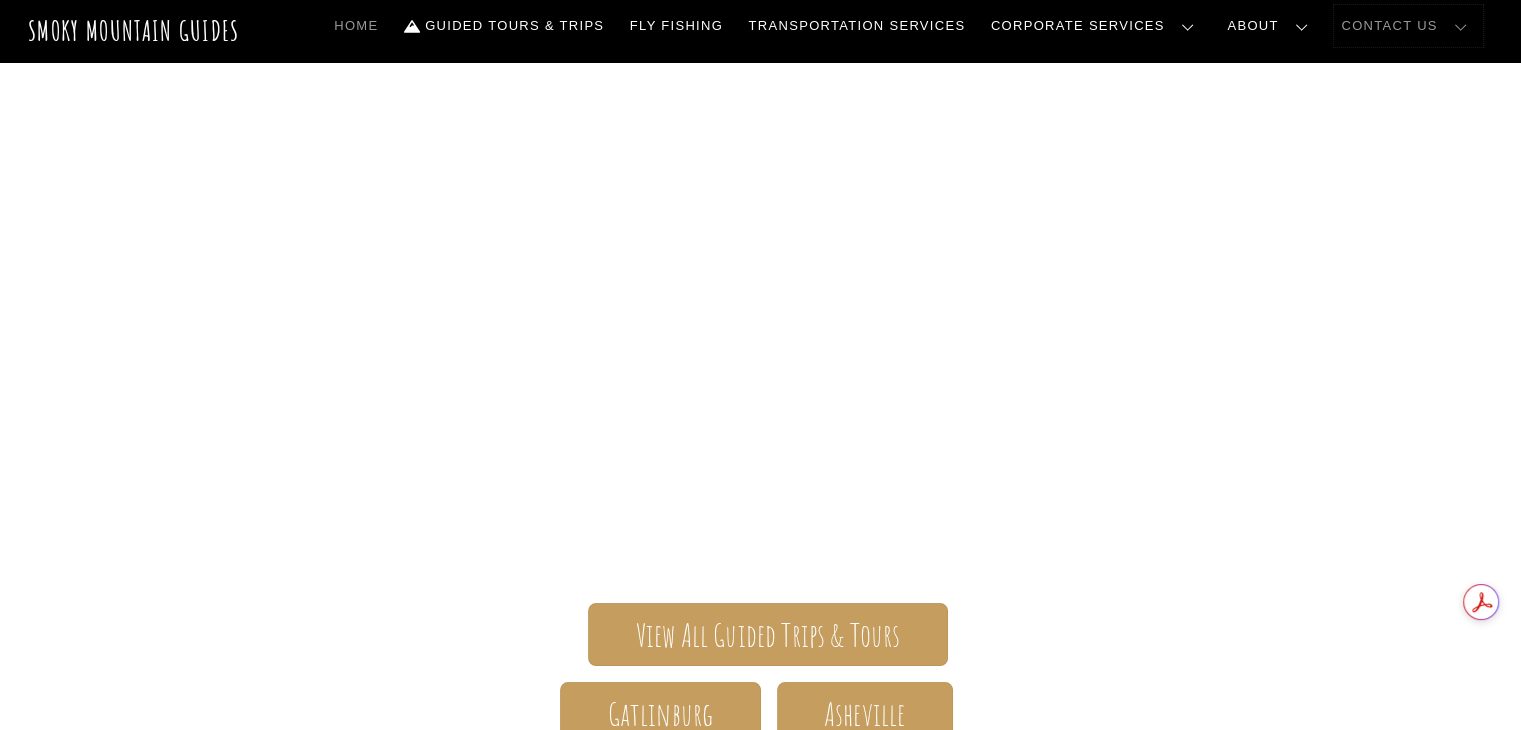 click on "Contact Us" at bounding box center (1408, 26) 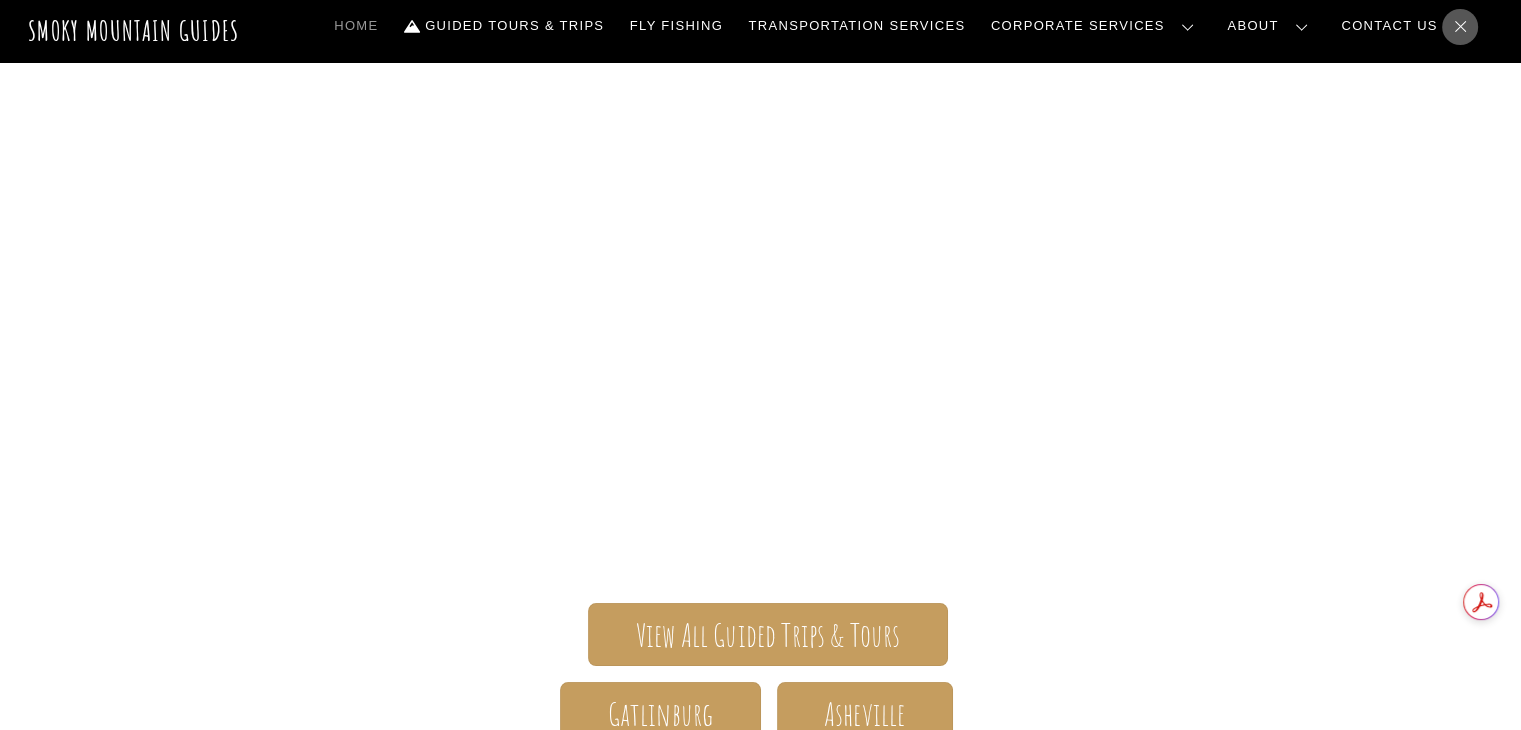 click on "Contact Us" at bounding box center (0, 0) 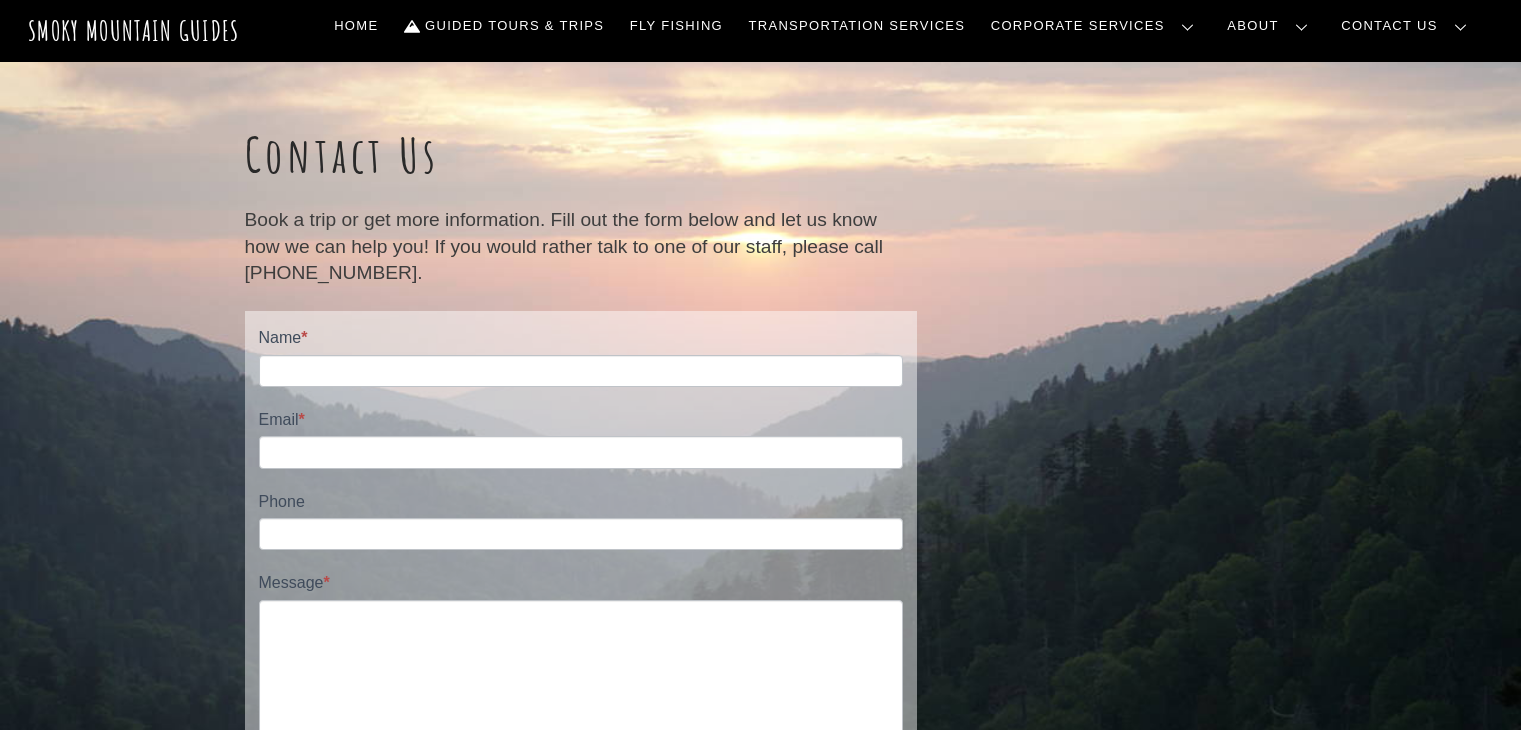 scroll, scrollTop: 0, scrollLeft: 0, axis: both 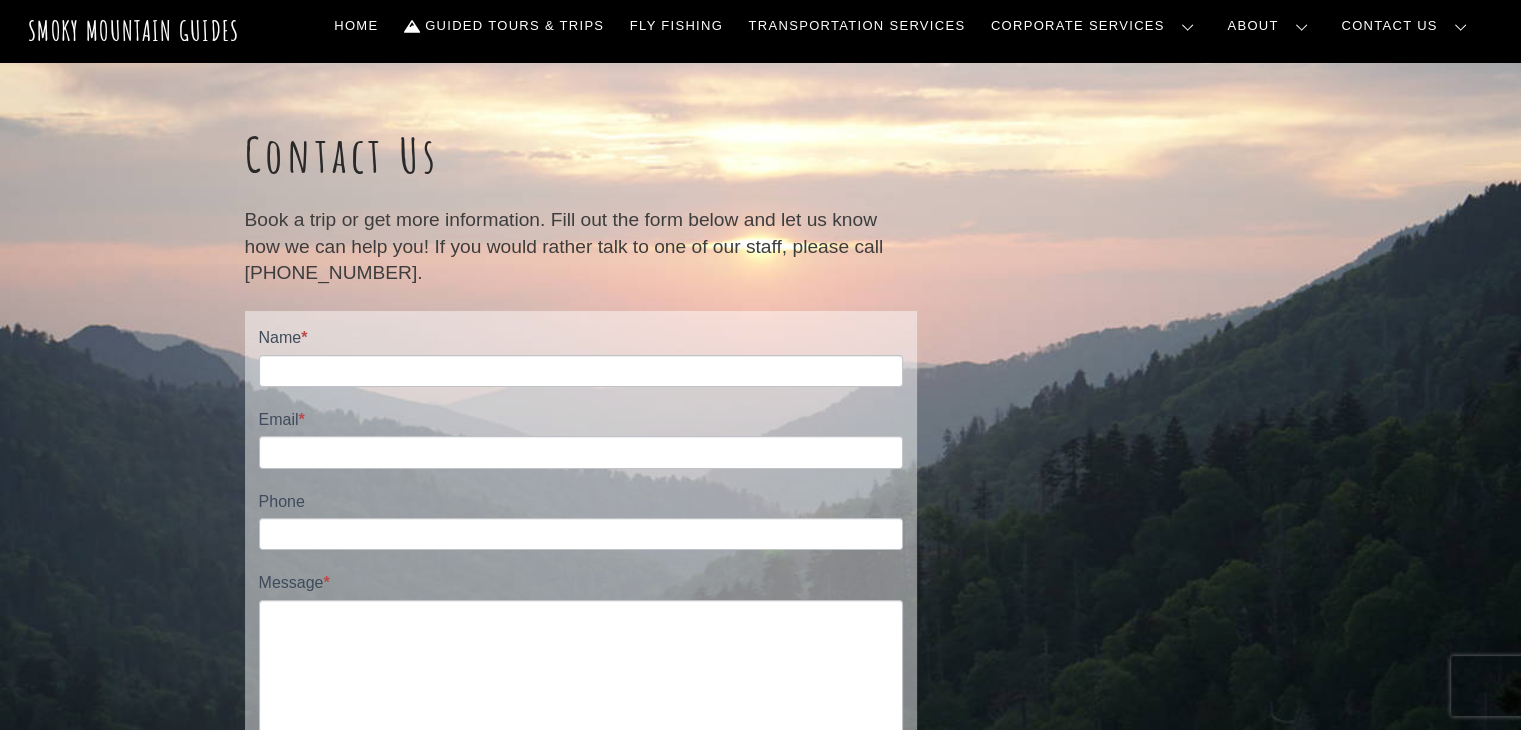 click on "Name
*" at bounding box center [581, 339] 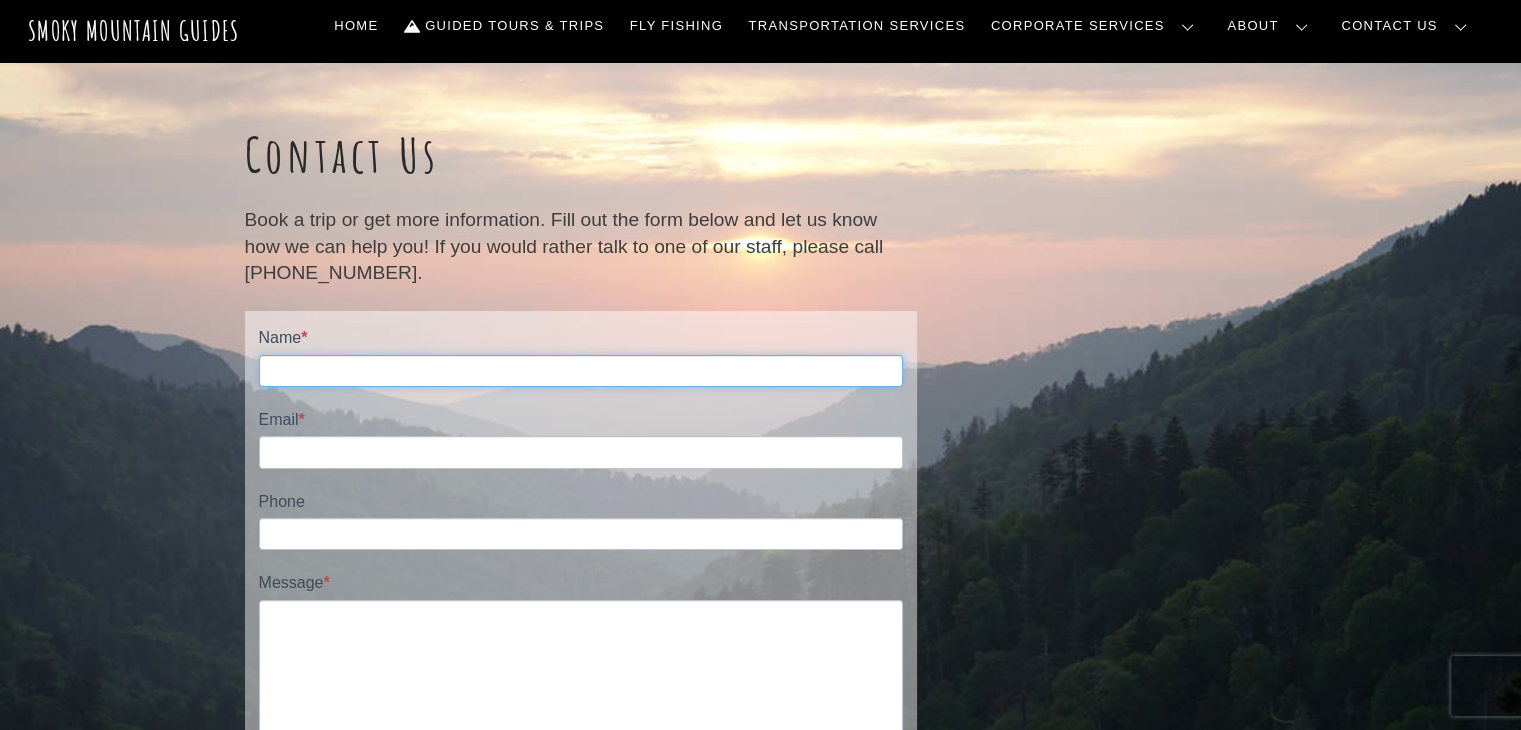 click on "Name
*" at bounding box center (581, 371) 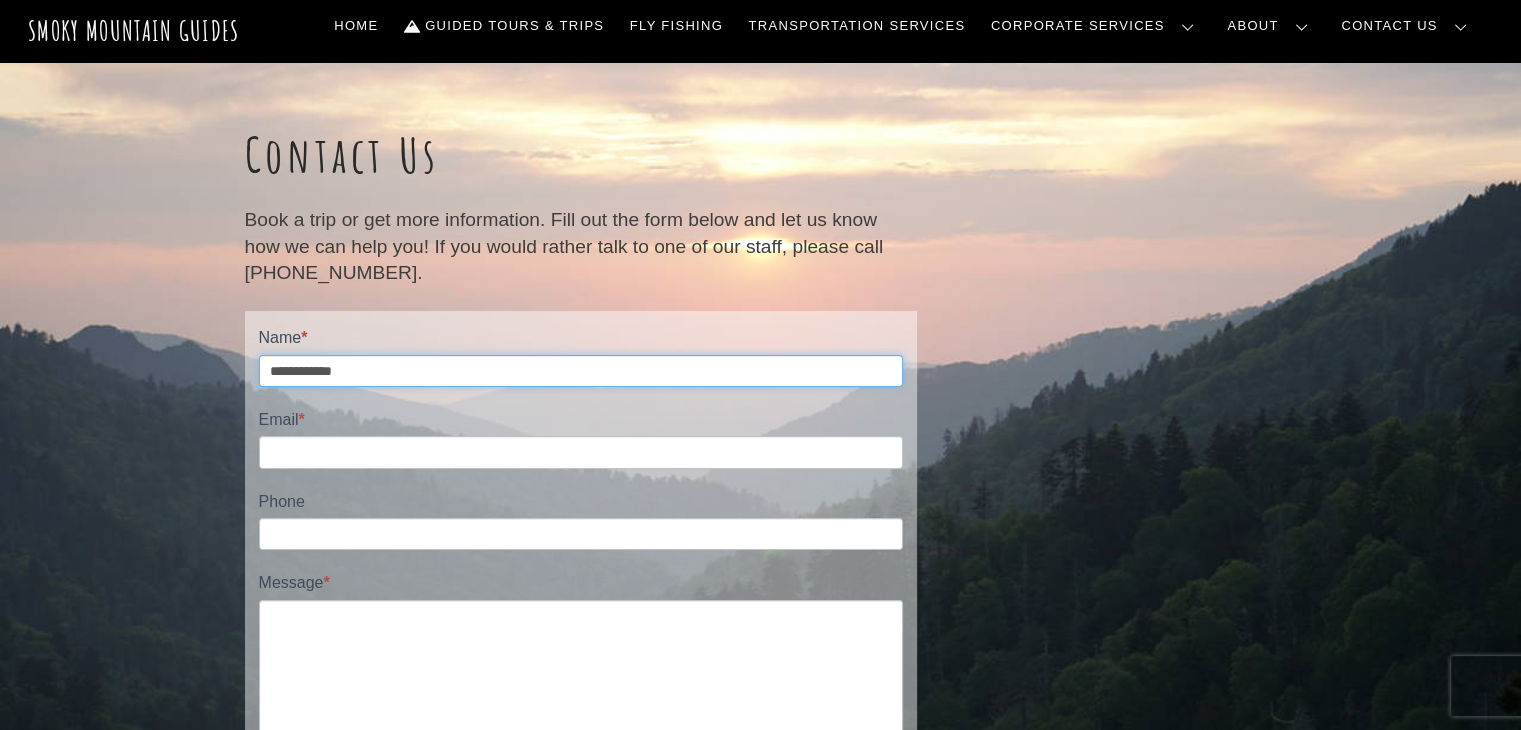 type on "**********" 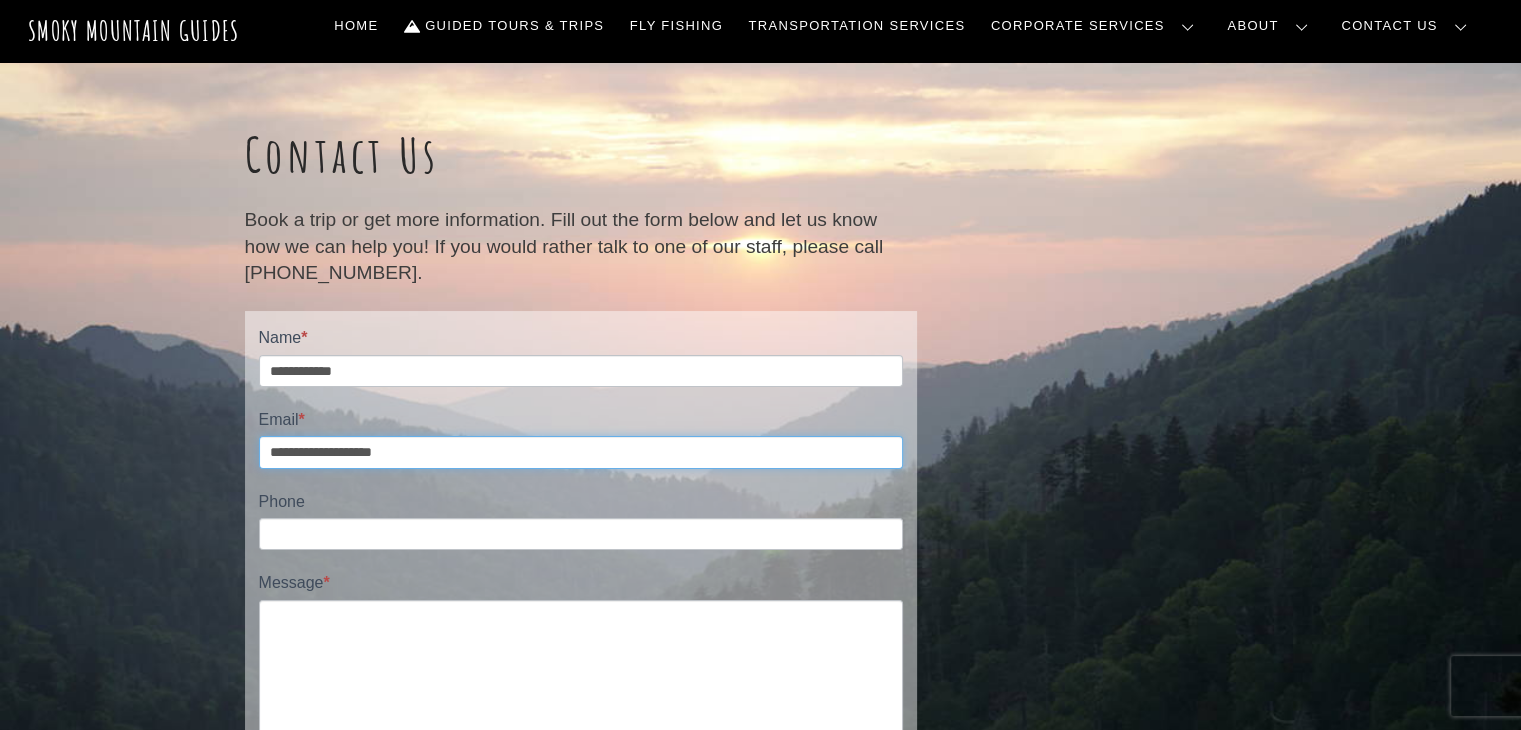type on "**********" 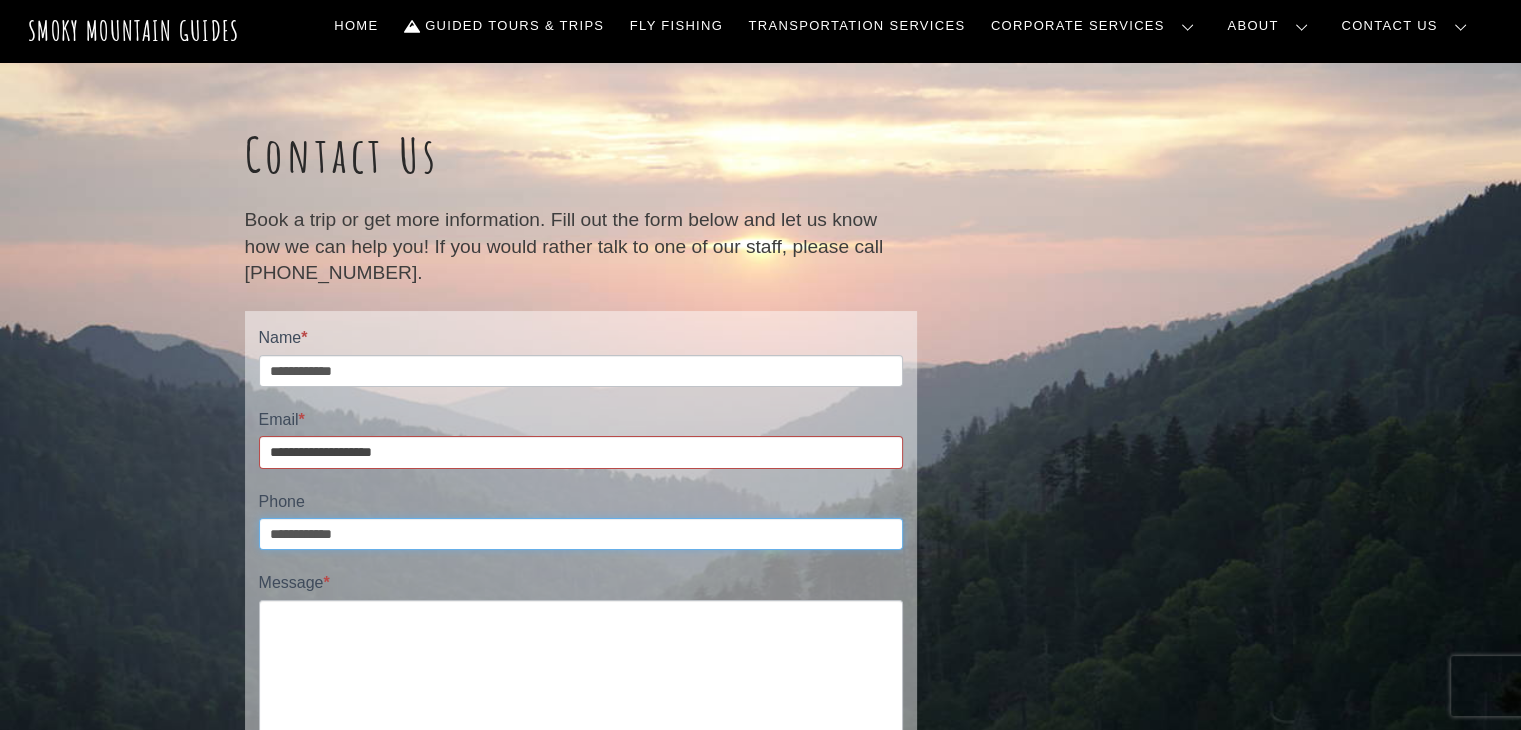 type on "**********" 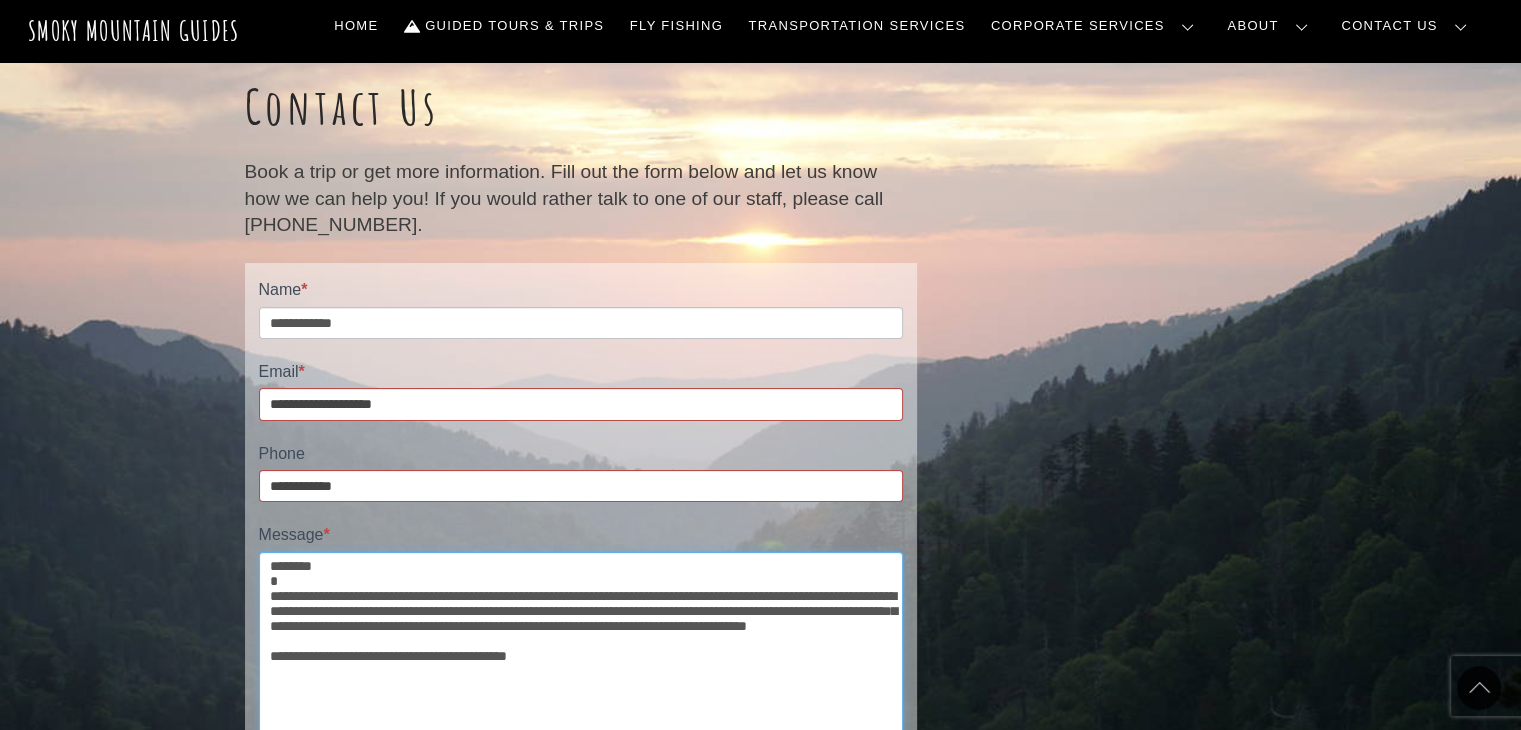 scroll, scrollTop: 56, scrollLeft: 0, axis: vertical 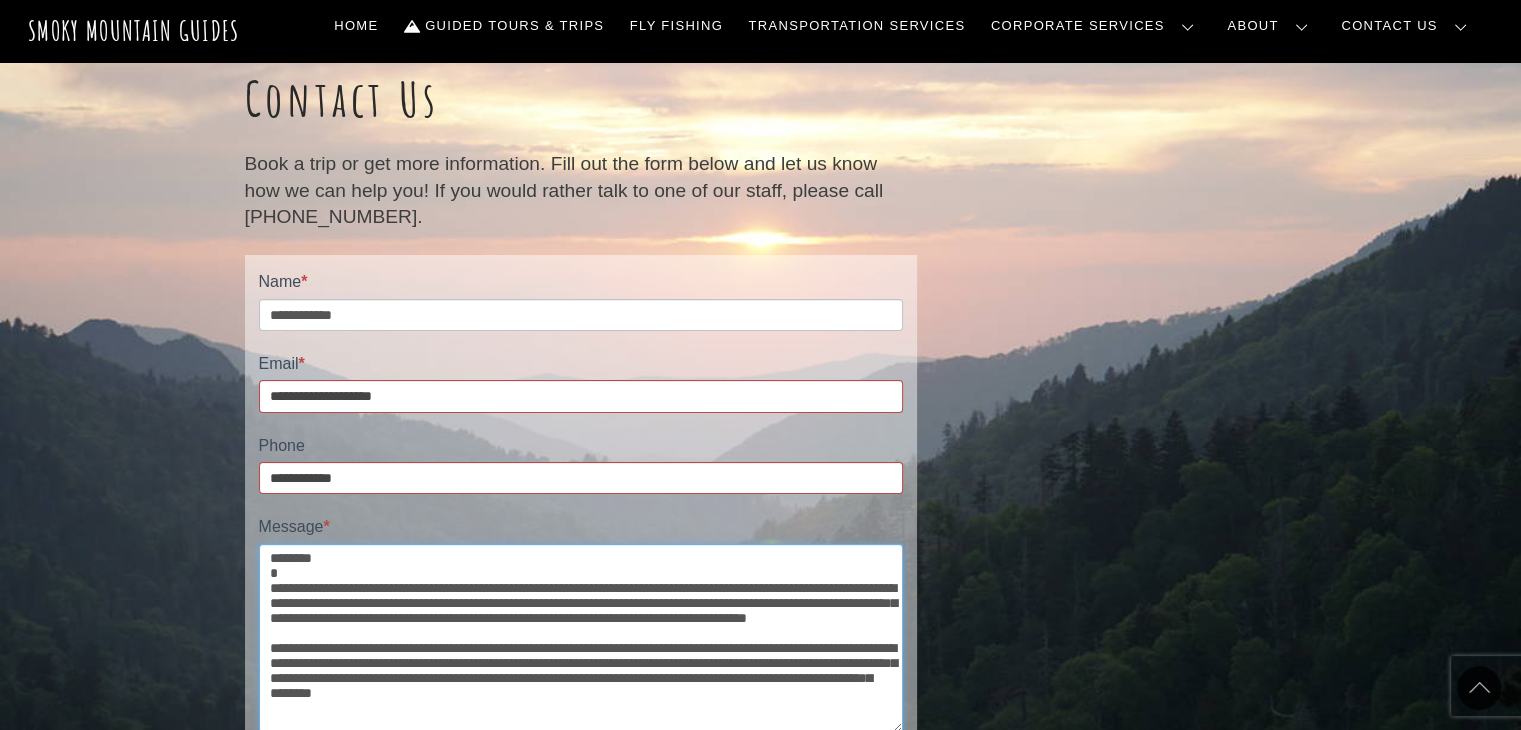 click on "**********" at bounding box center (581, 638) 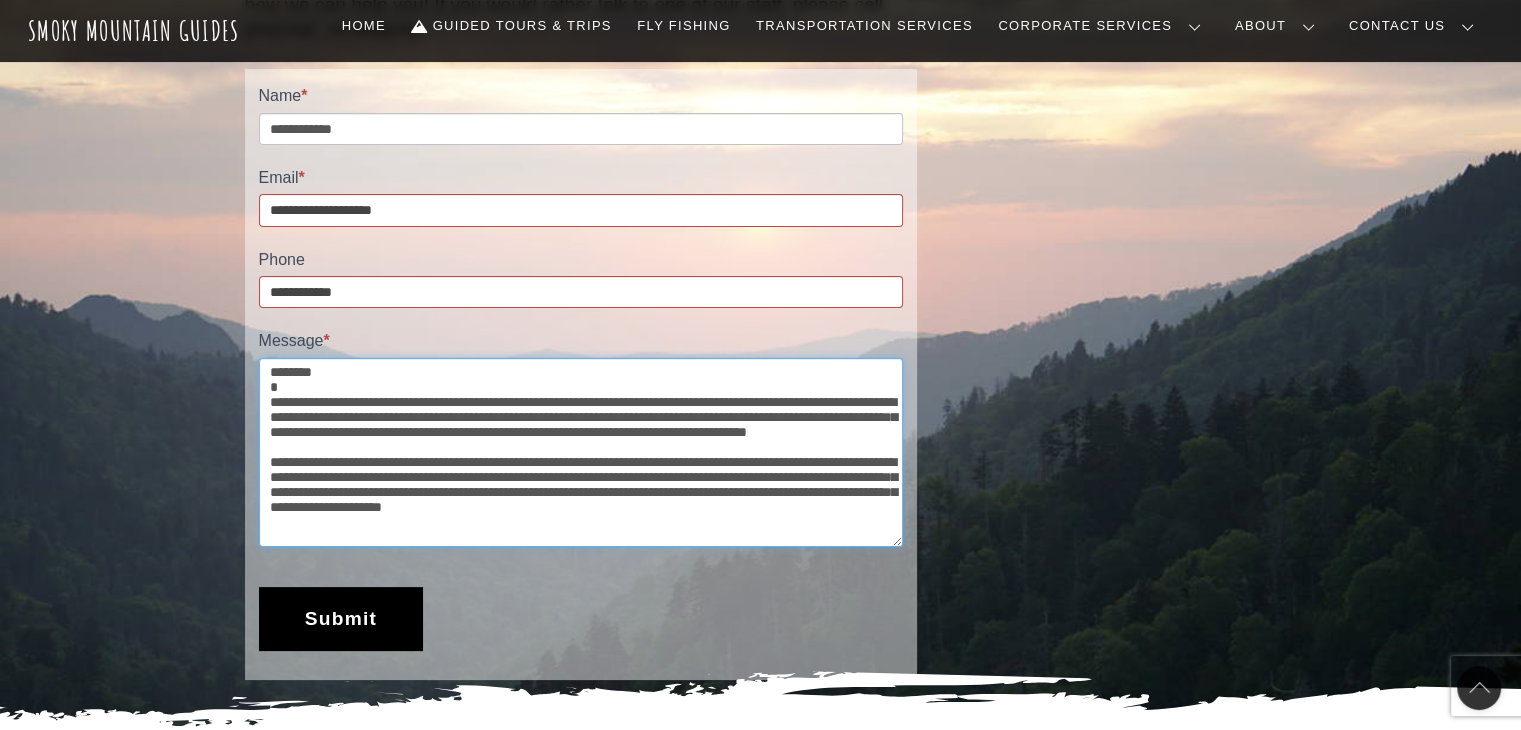 scroll, scrollTop: 376, scrollLeft: 0, axis: vertical 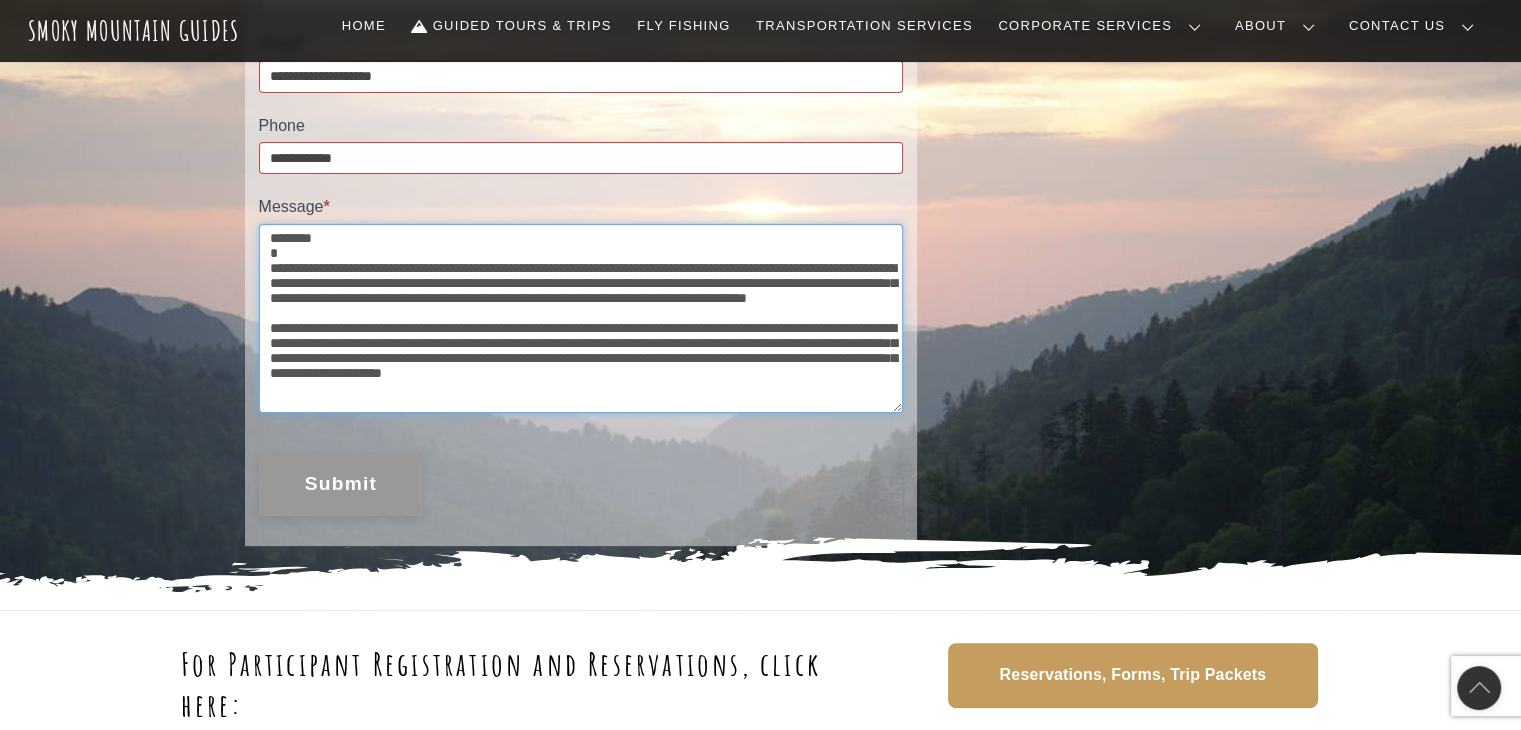 type on "**********" 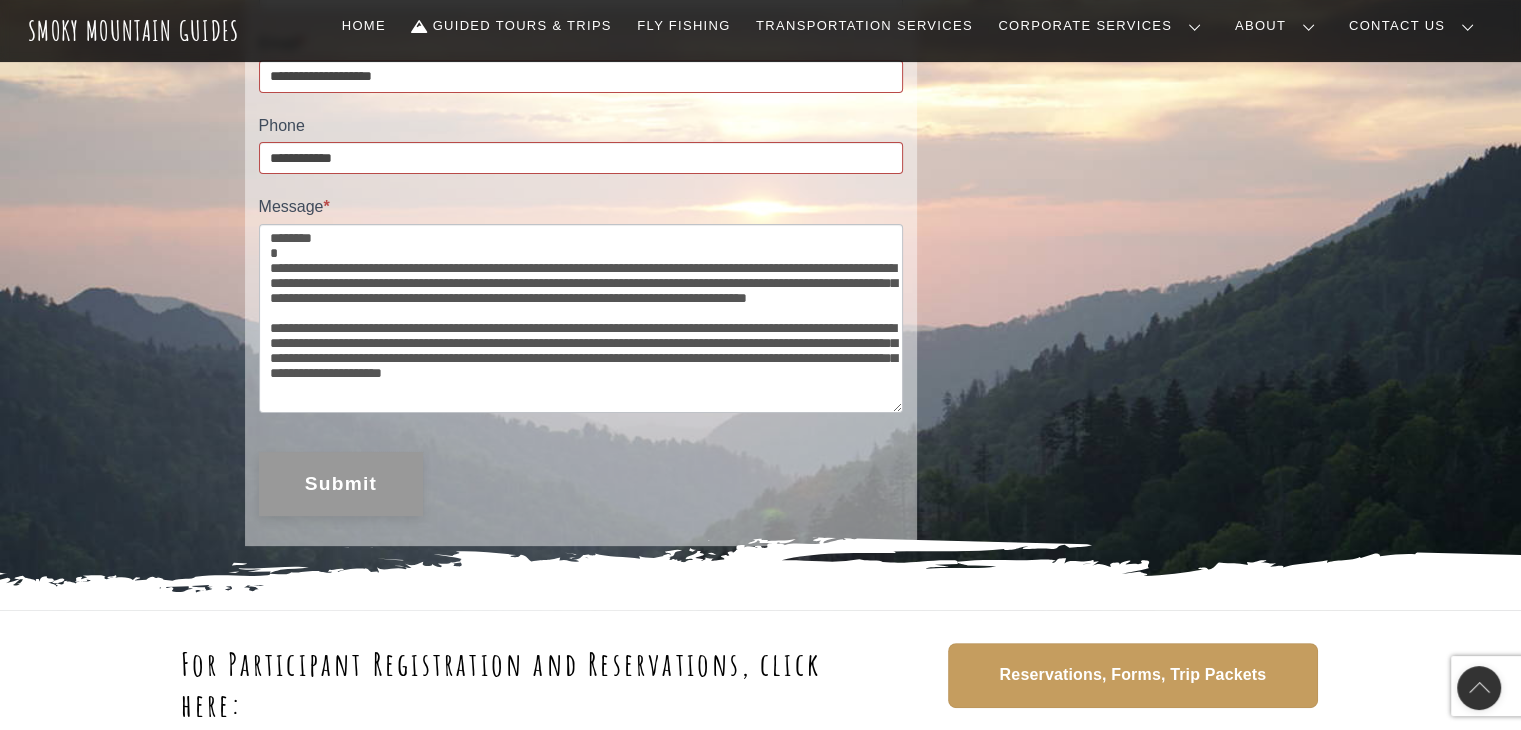 click on "Submit" at bounding box center [341, 484] 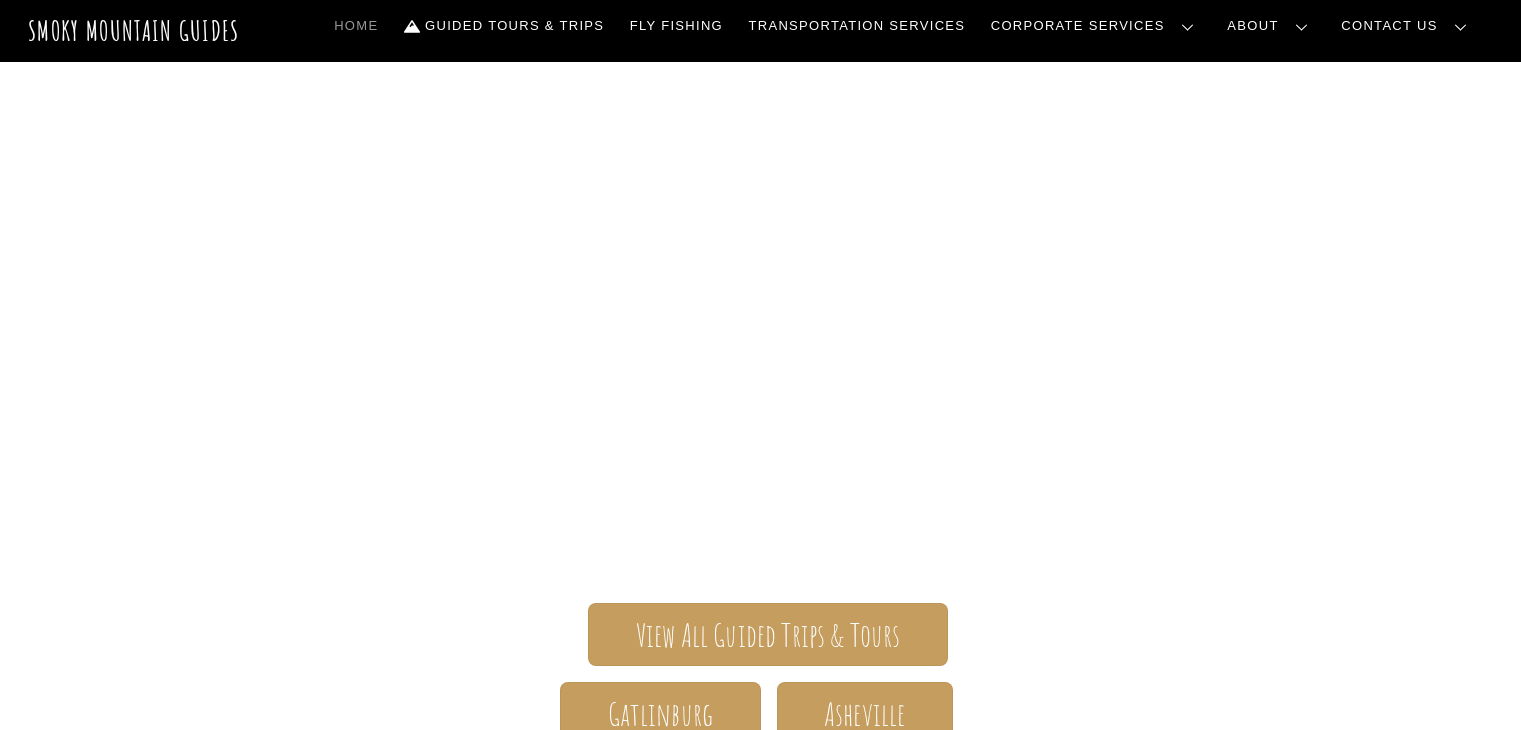 scroll, scrollTop: 0, scrollLeft: 0, axis: both 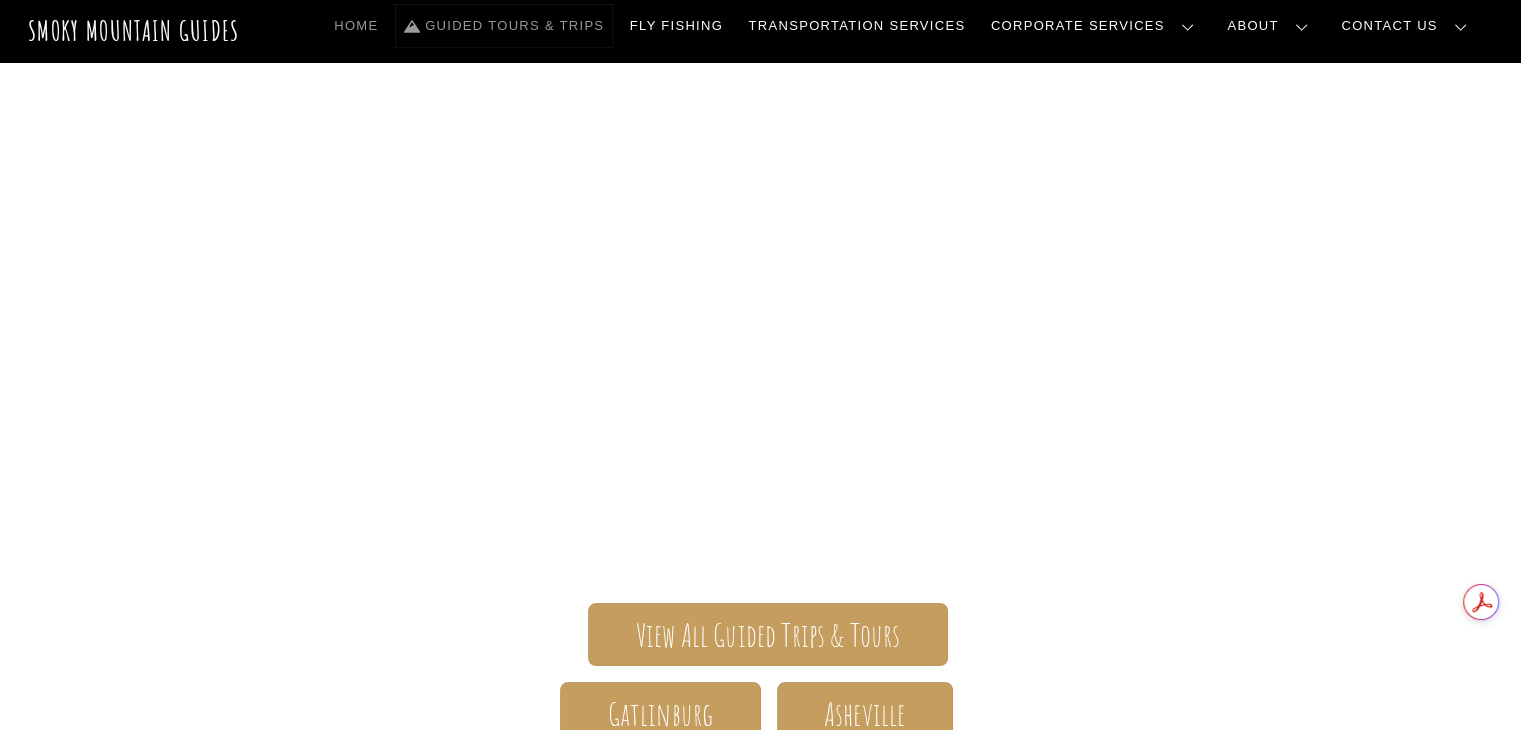 click on "Guided Tours & Trips" at bounding box center (504, 26) 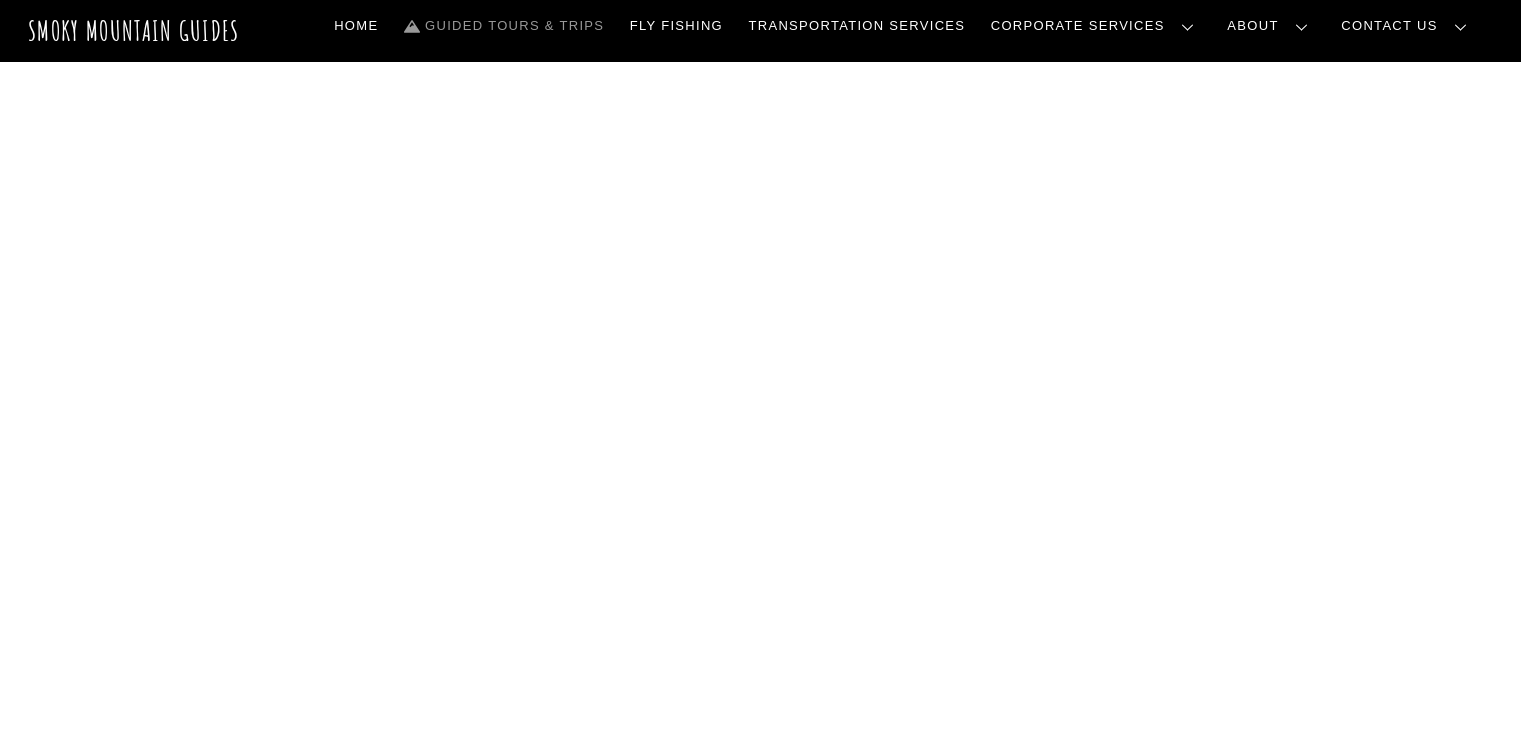 scroll, scrollTop: 0, scrollLeft: 0, axis: both 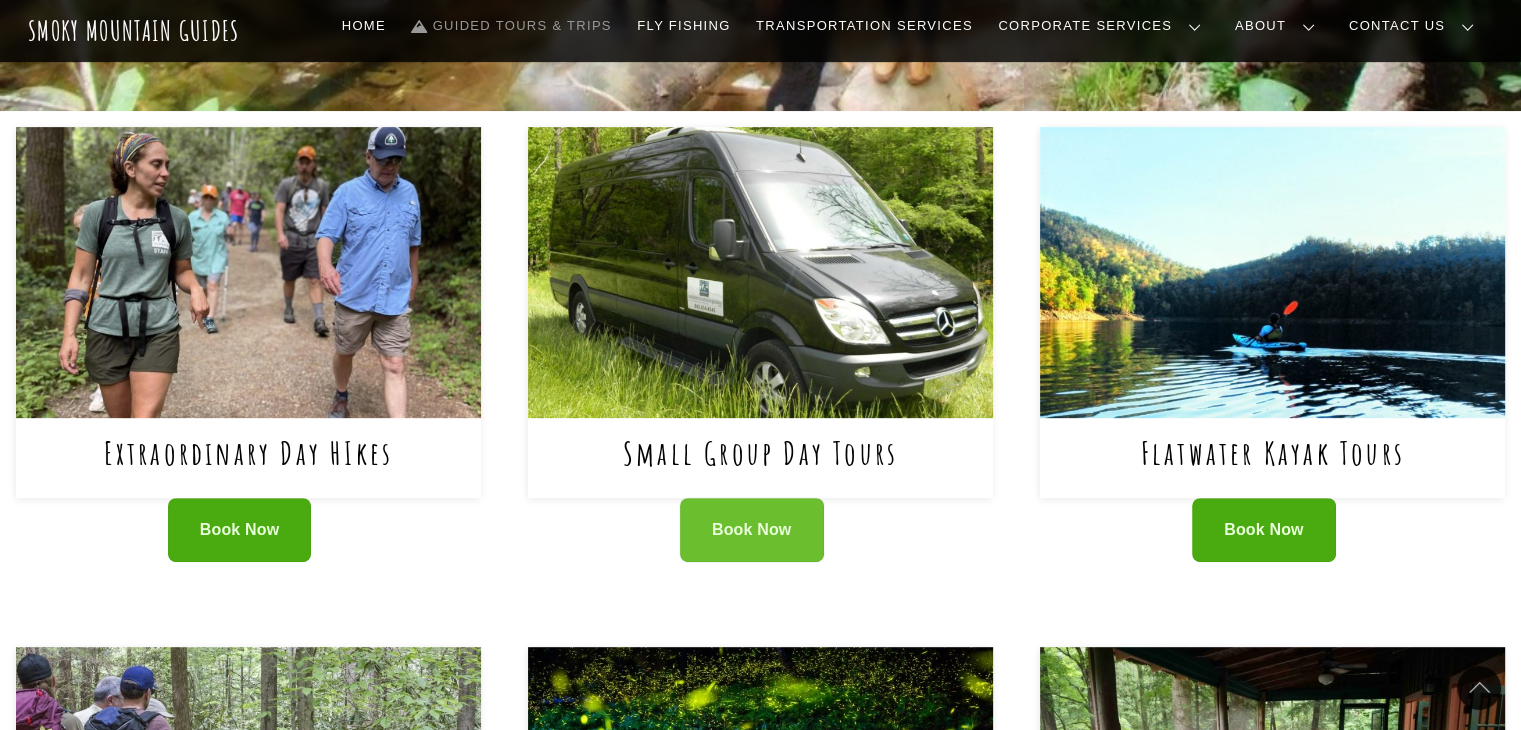click on "Book Now" at bounding box center [752, 530] 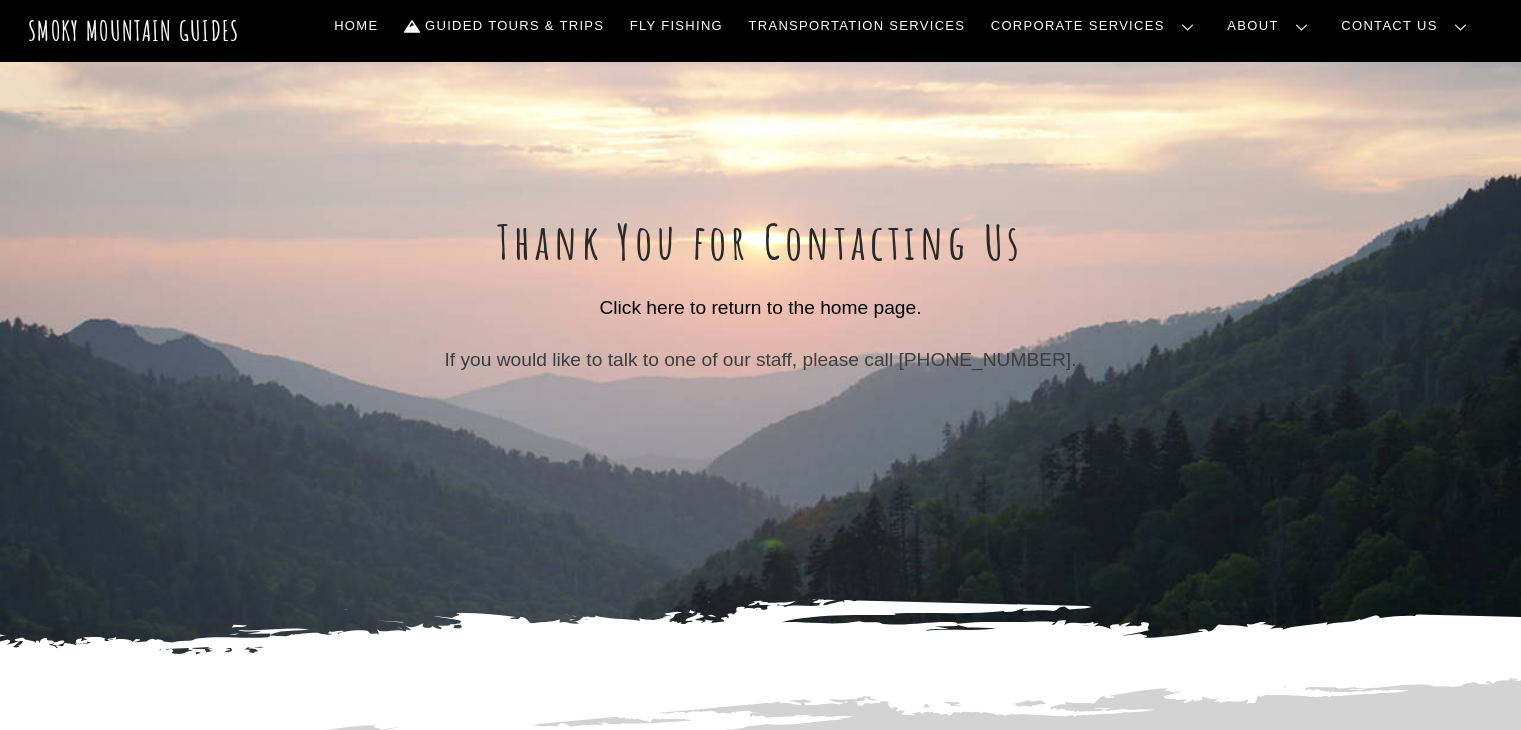 scroll, scrollTop: 0, scrollLeft: 0, axis: both 